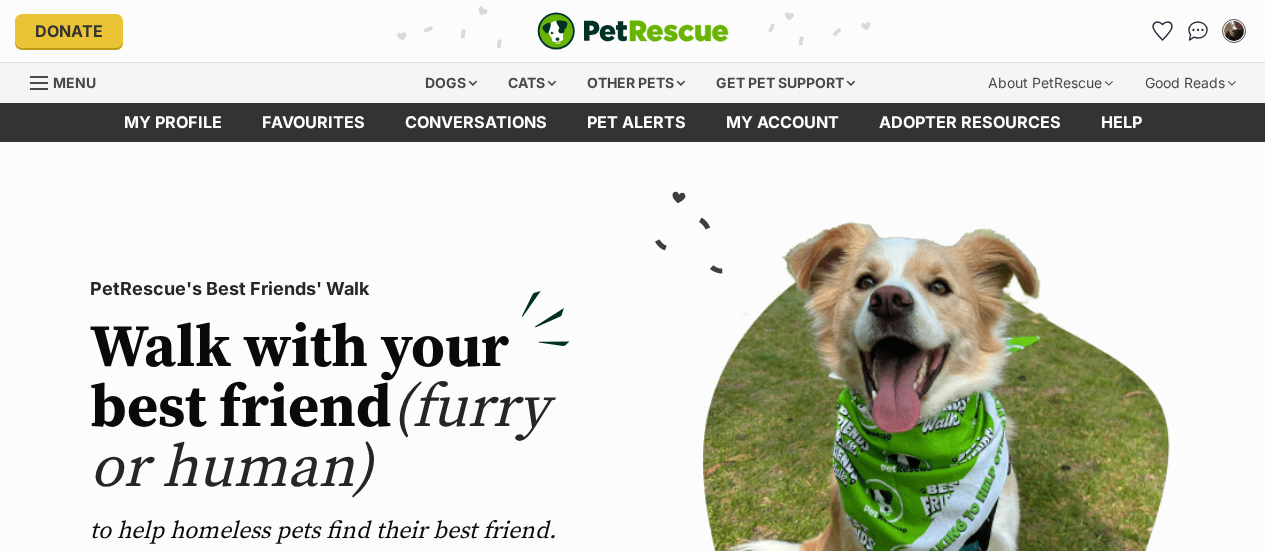 scroll, scrollTop: 0, scrollLeft: 0, axis: both 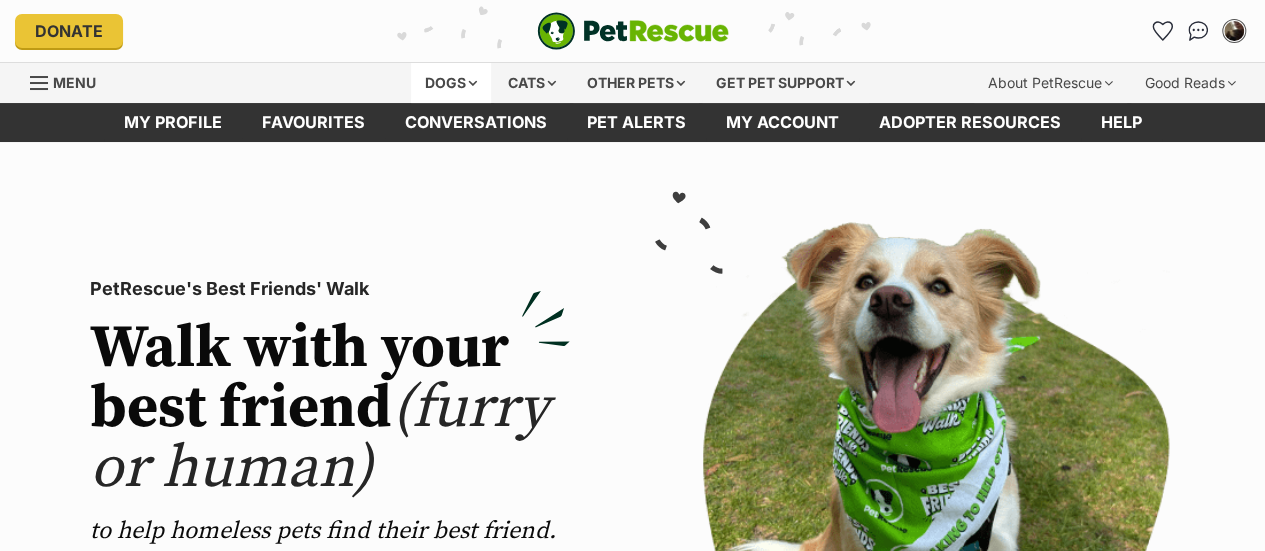 click on "Dogs" at bounding box center (451, 83) 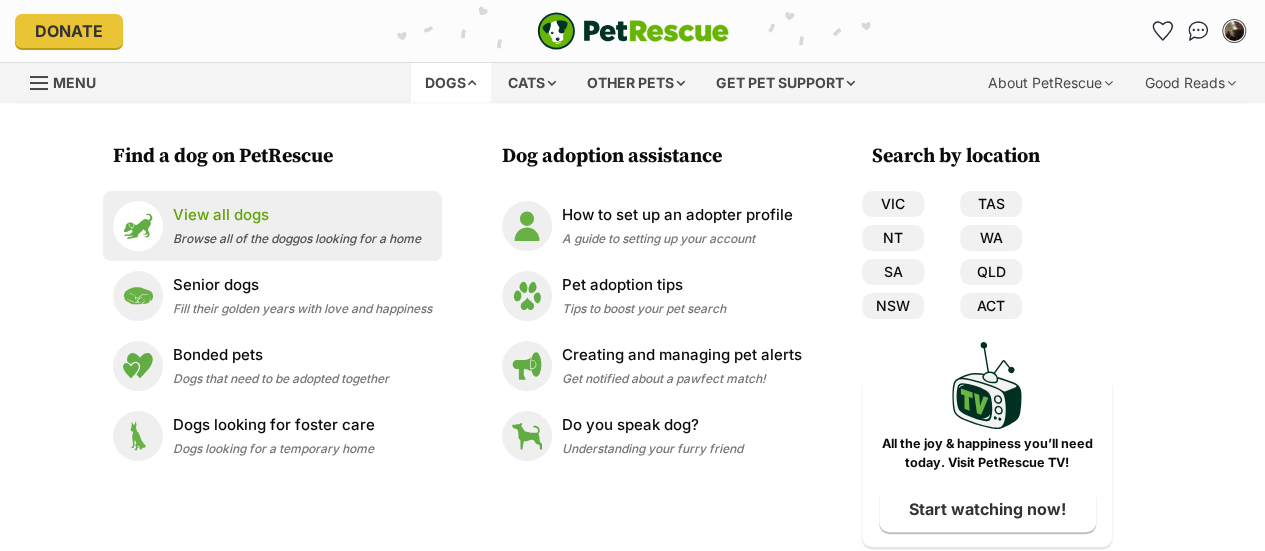 click on "View all dogs" at bounding box center (297, 215) 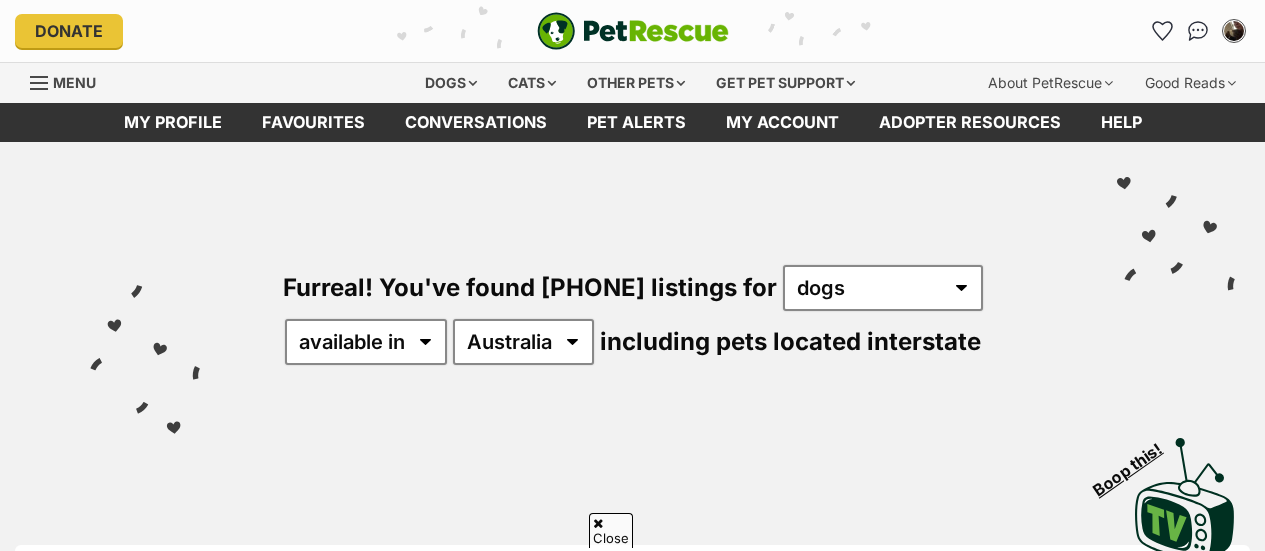 scroll, scrollTop: 649, scrollLeft: 0, axis: vertical 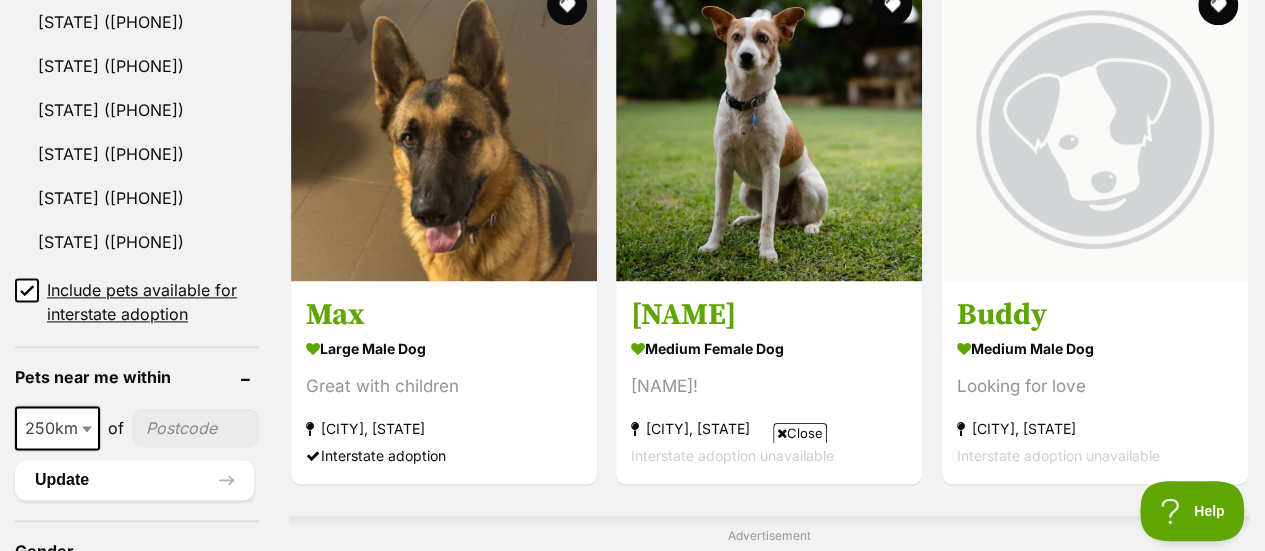 click on "250km" at bounding box center (57, 428) 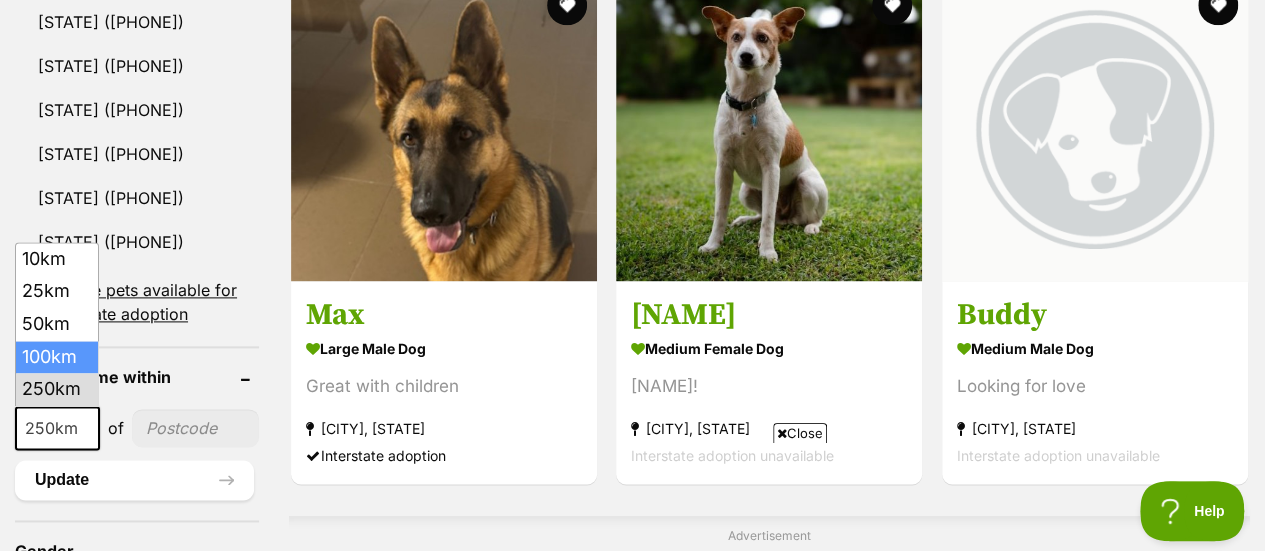 select on "100" 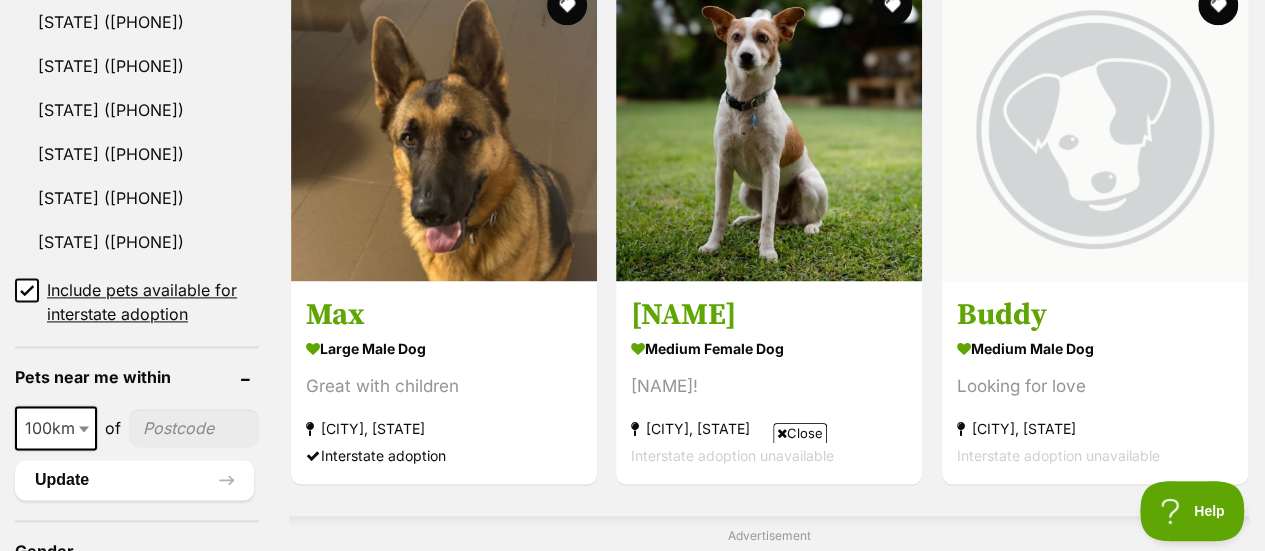 click at bounding box center [194, 428] 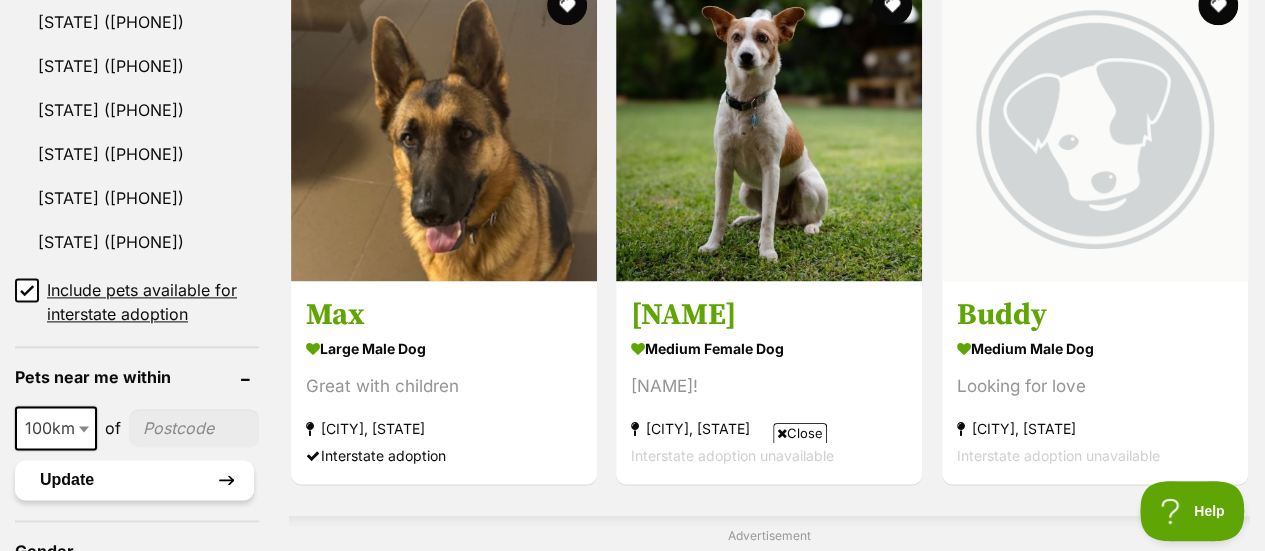 type on "3691" 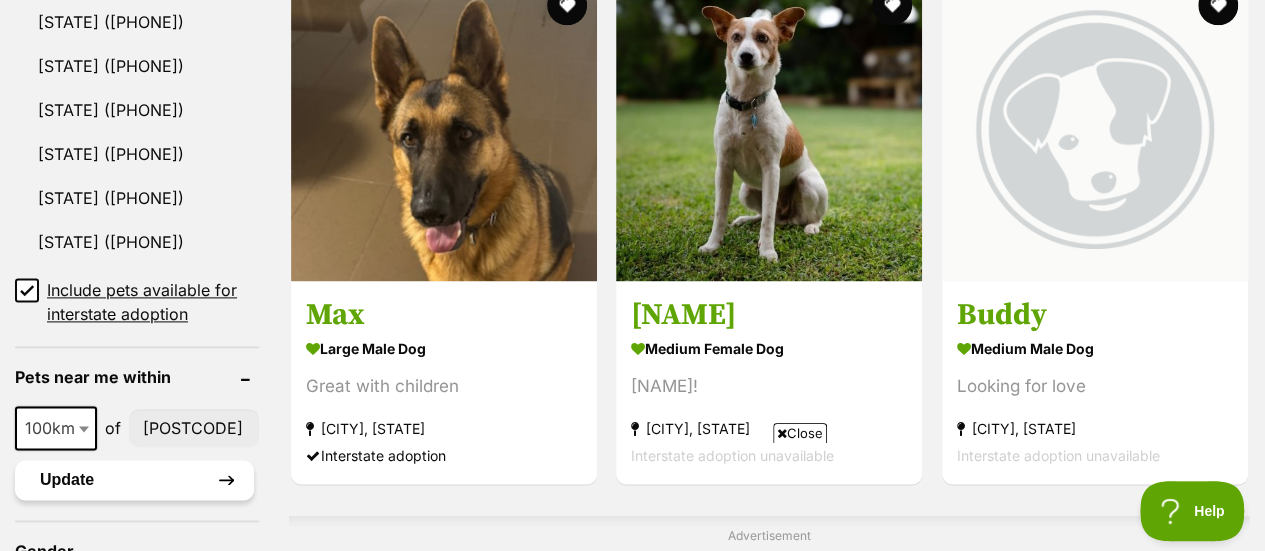 click on "Update" at bounding box center [134, 480] 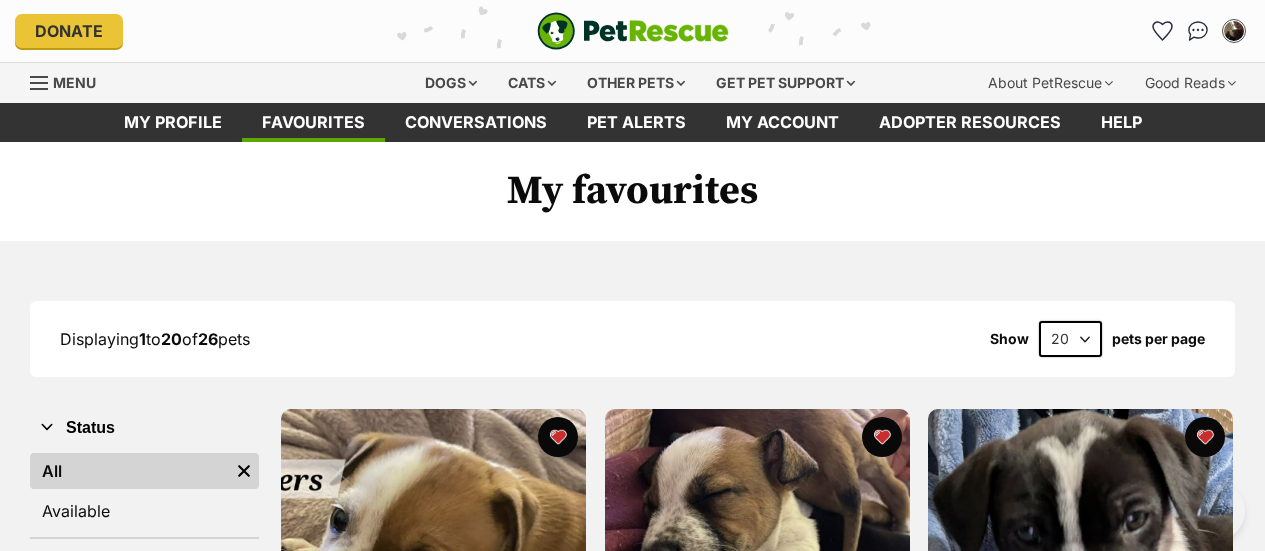 scroll, scrollTop: 0, scrollLeft: 0, axis: both 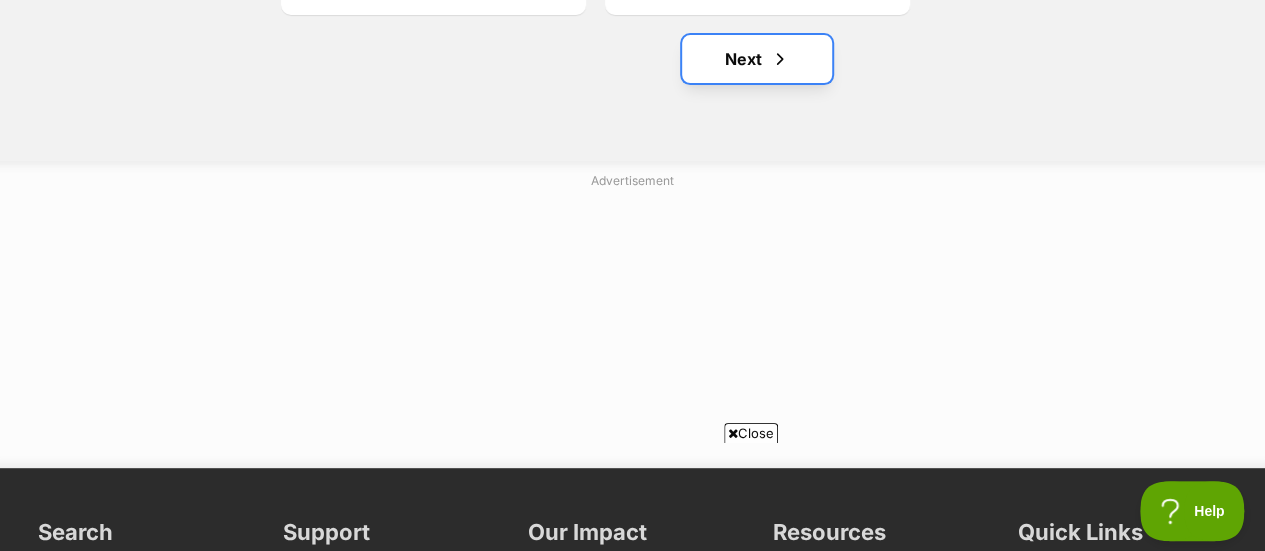 click on "Next" at bounding box center (757, 59) 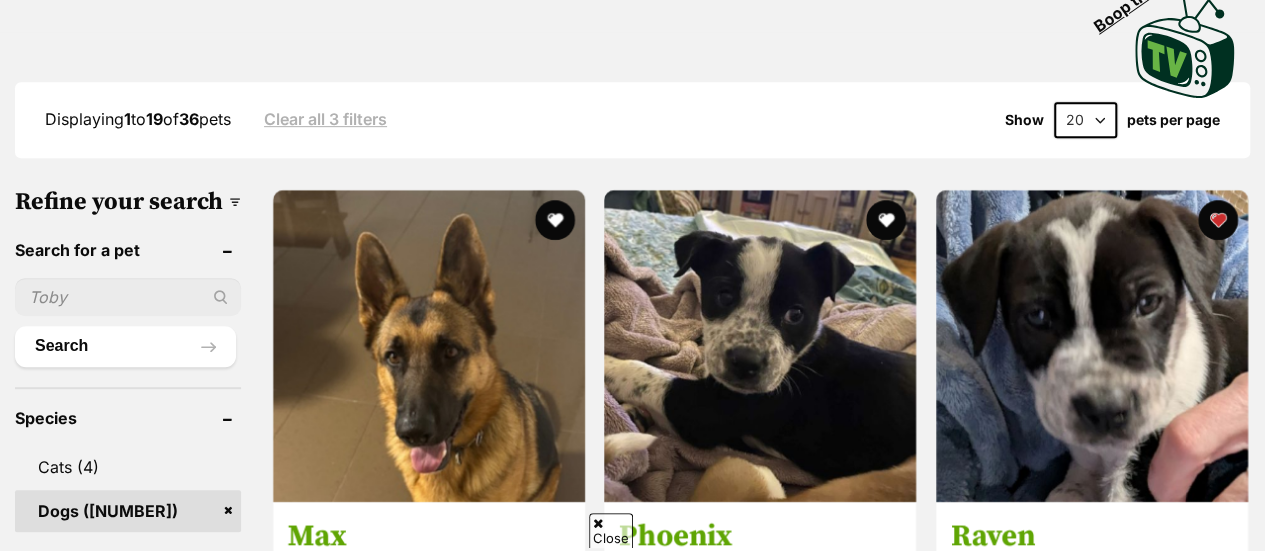 scroll, scrollTop: 571, scrollLeft: 0, axis: vertical 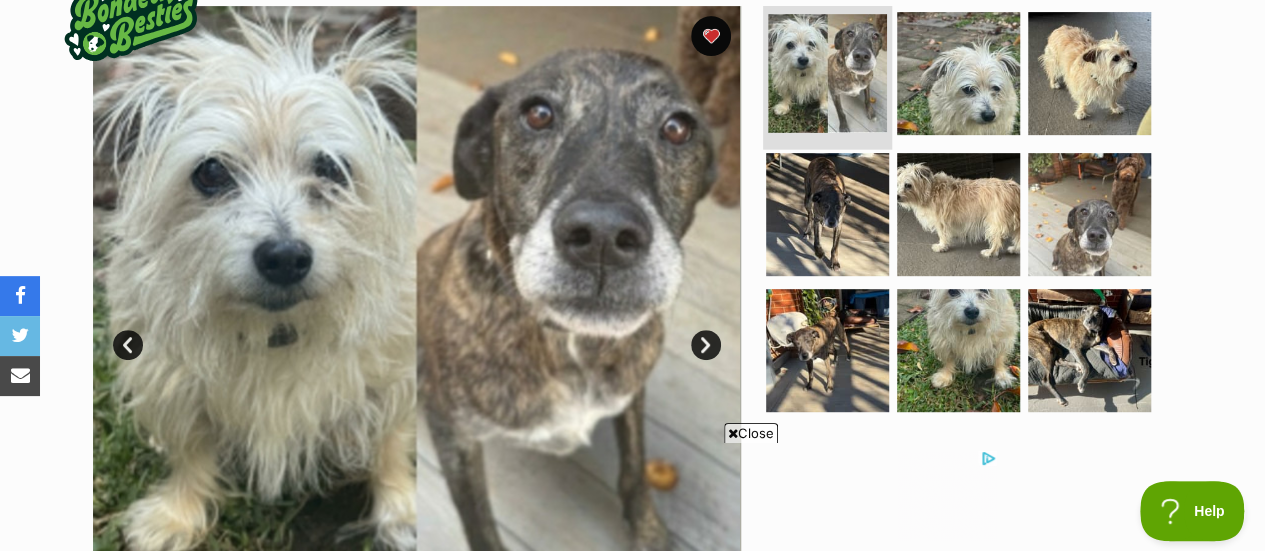 click at bounding box center [827, 73] 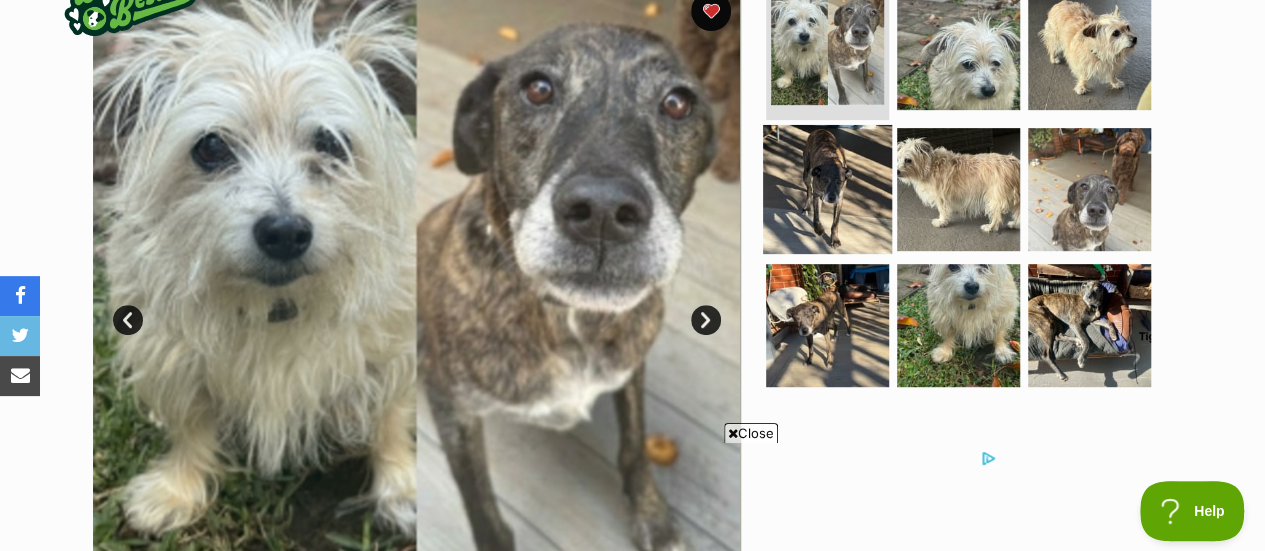 scroll, scrollTop: 434, scrollLeft: 0, axis: vertical 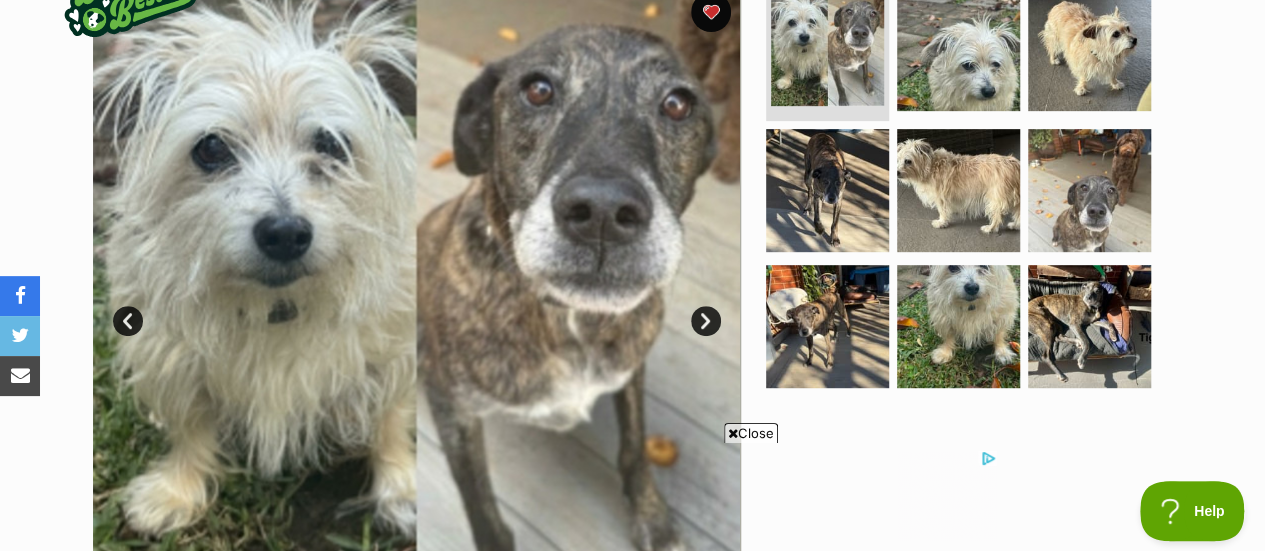 click on "Close" at bounding box center (751, 433) 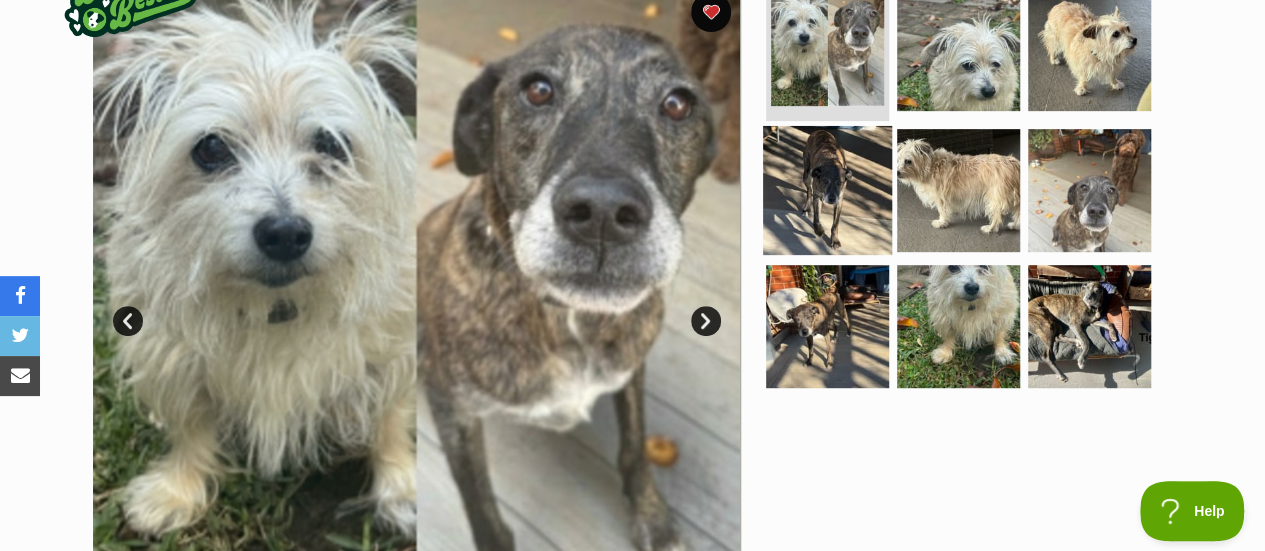 click at bounding box center (827, 190) 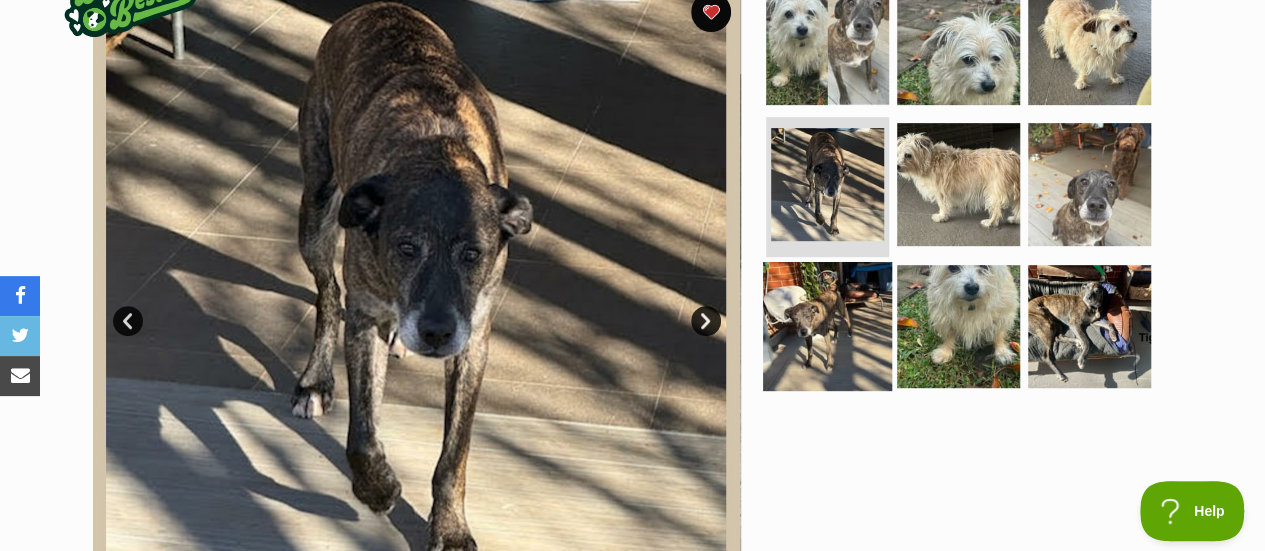 click at bounding box center [827, 326] 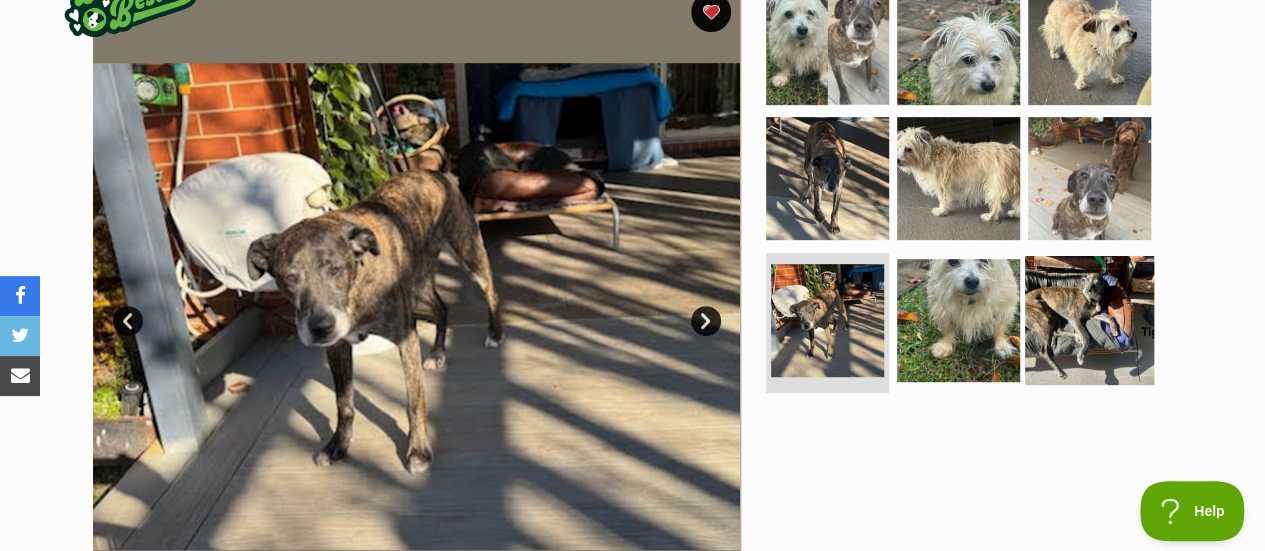 click at bounding box center [1089, 320] 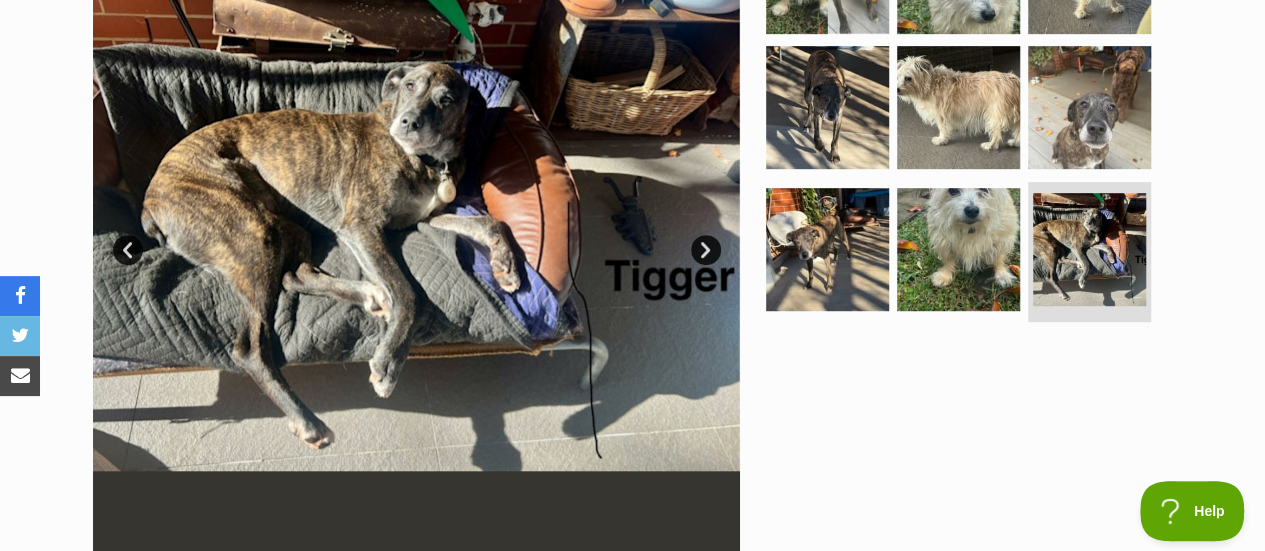 scroll, scrollTop: 506, scrollLeft: 0, axis: vertical 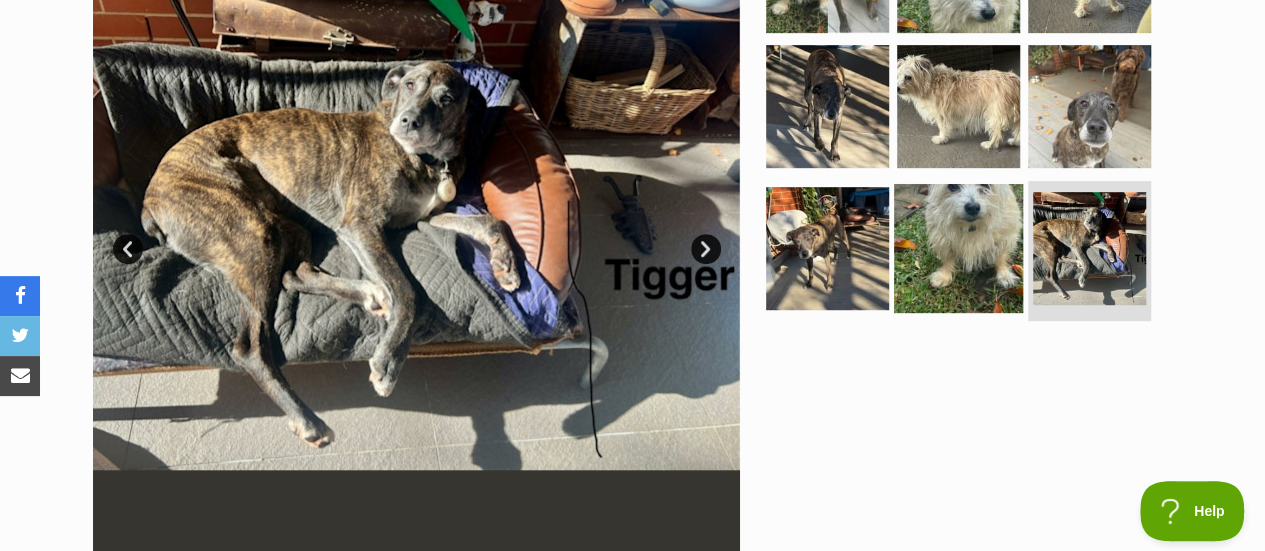 click at bounding box center (958, 248) 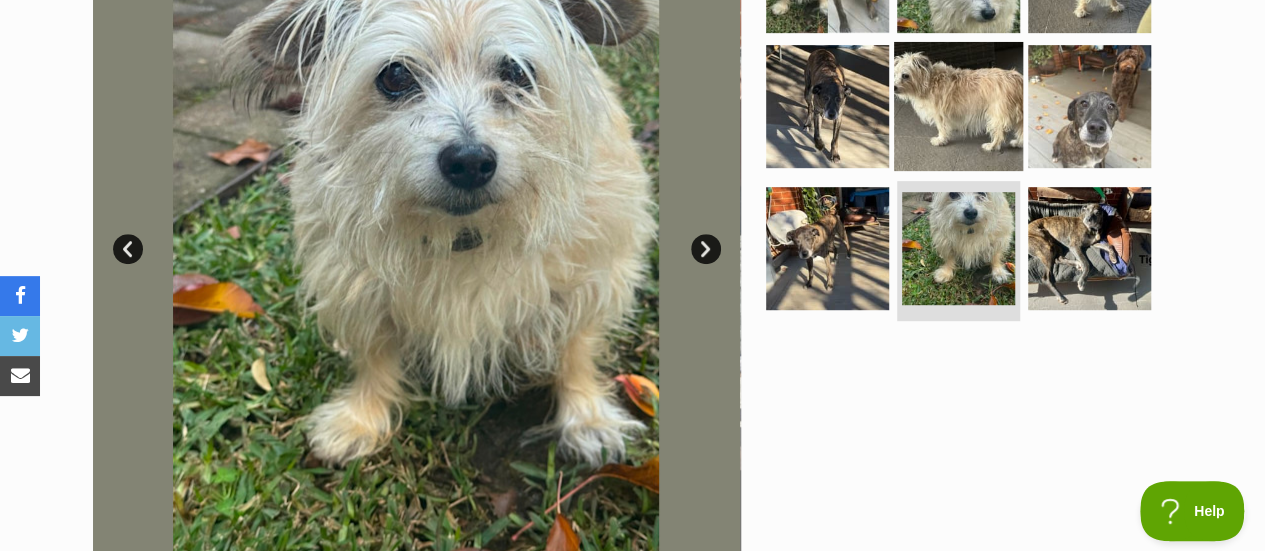 click at bounding box center [958, 106] 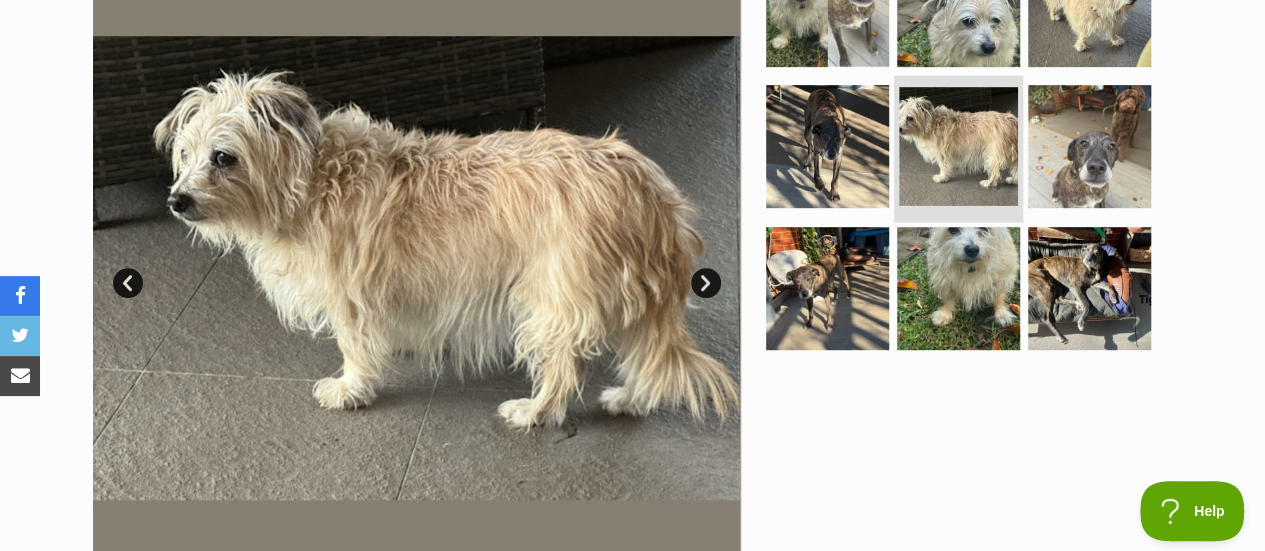 scroll, scrollTop: 471, scrollLeft: 0, axis: vertical 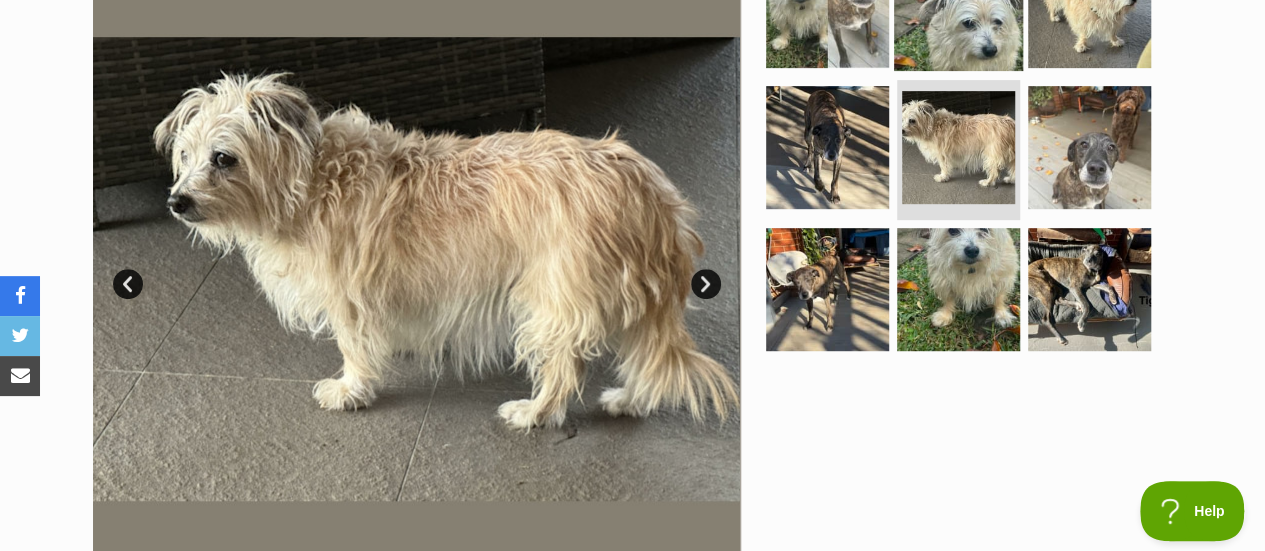 click at bounding box center (958, 5) 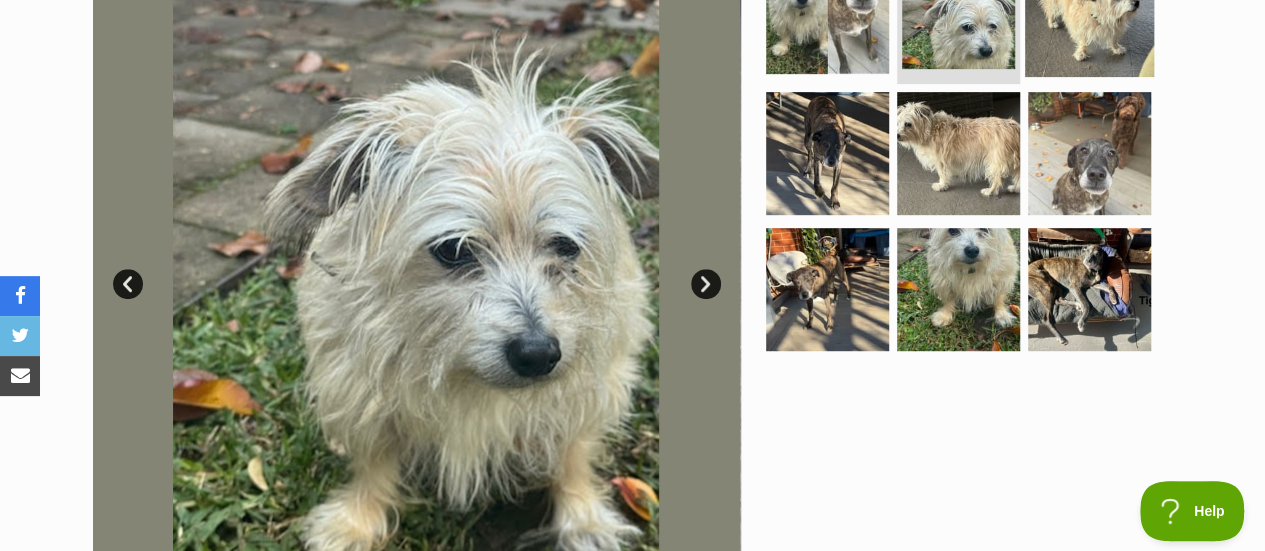 click at bounding box center [1089, 11] 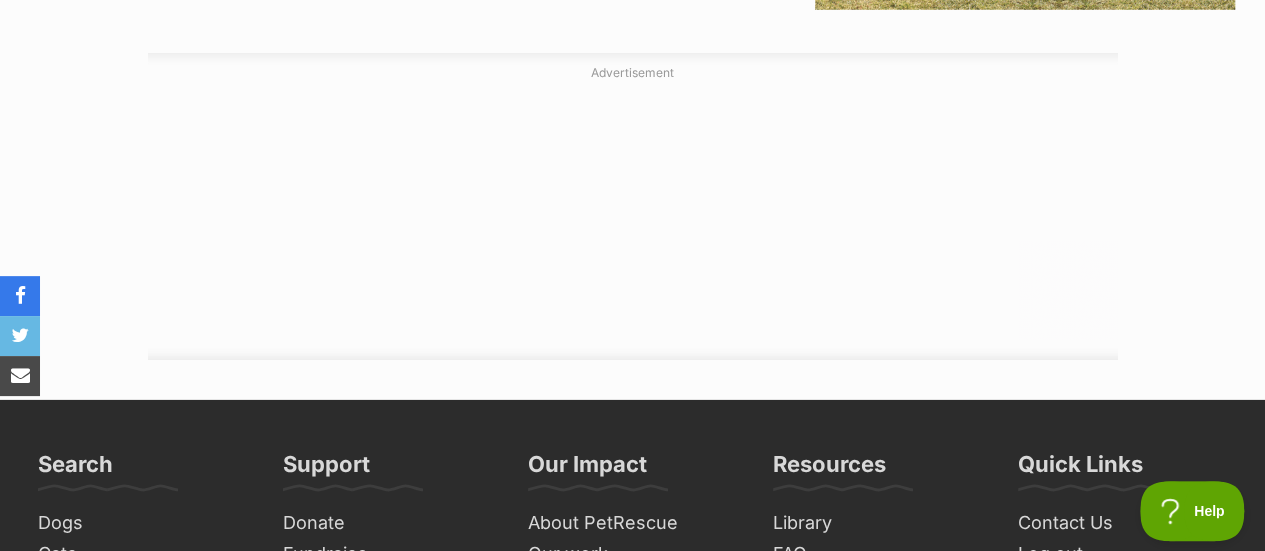 scroll, scrollTop: 2990, scrollLeft: 0, axis: vertical 